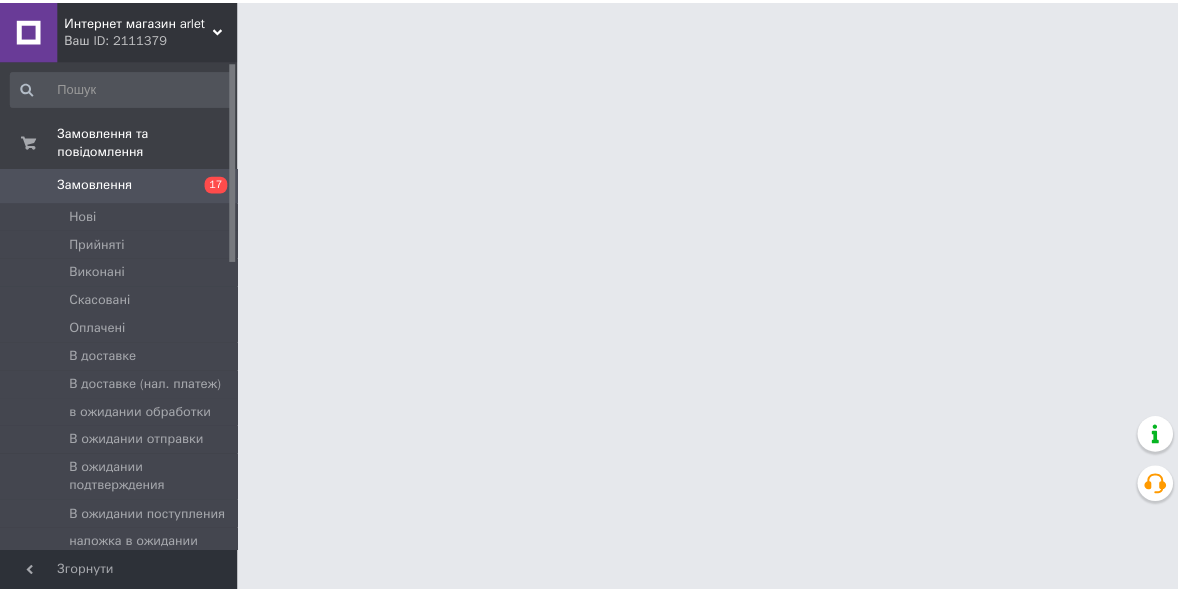scroll, scrollTop: 0, scrollLeft: 0, axis: both 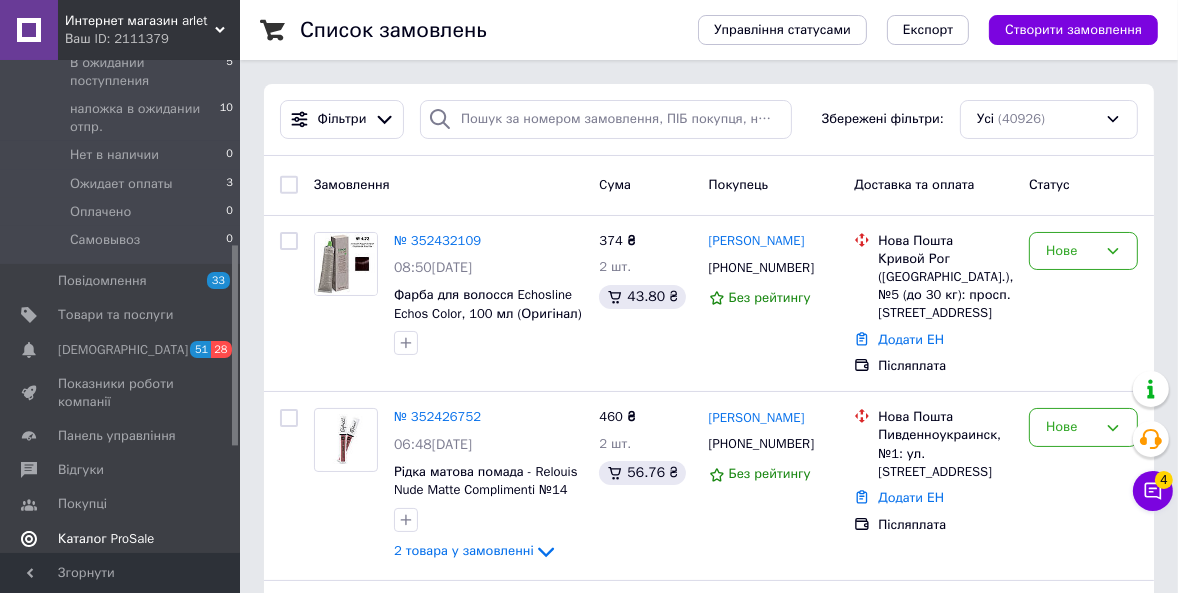 click on "Каталог ProSale" at bounding box center [106, 539] 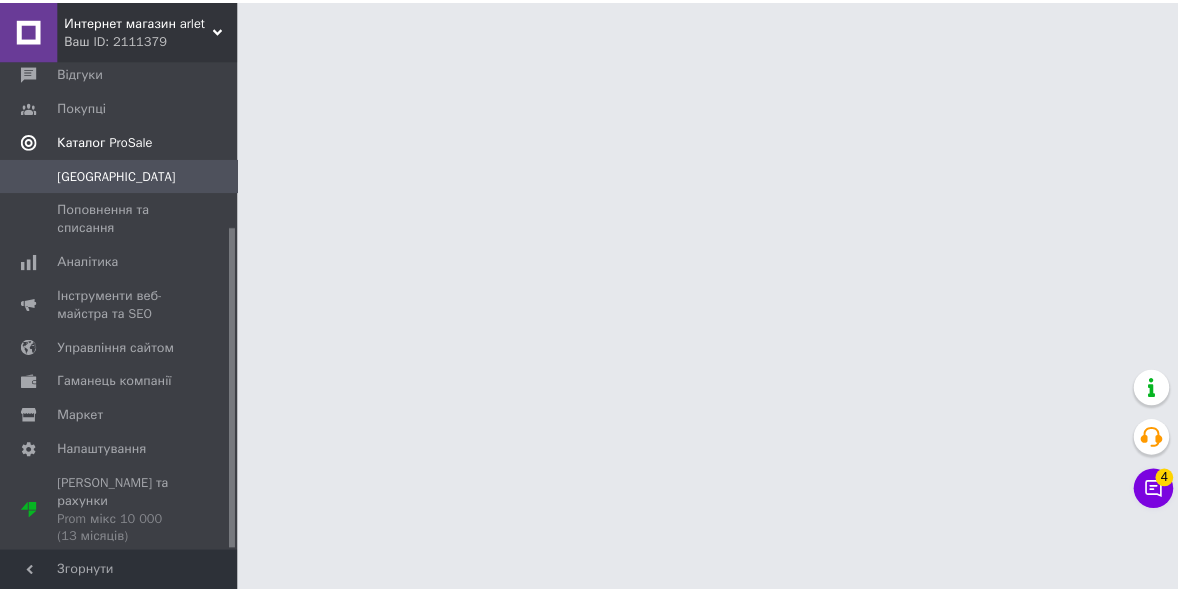 scroll, scrollTop: 253, scrollLeft: 0, axis: vertical 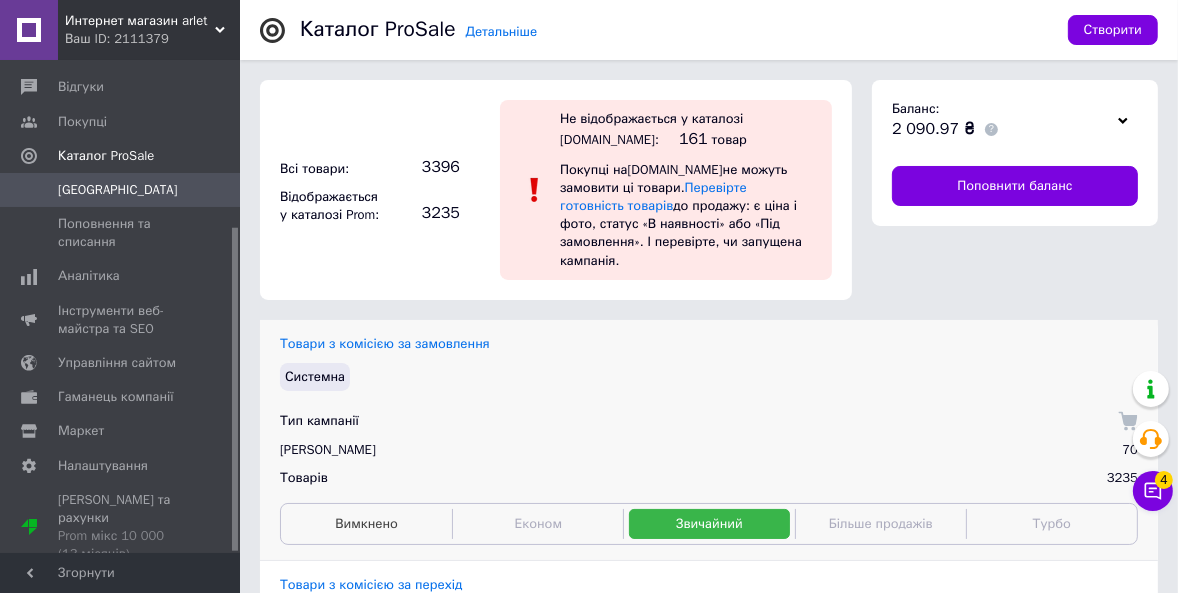 click on "Вимкнено" at bounding box center [366, 523] 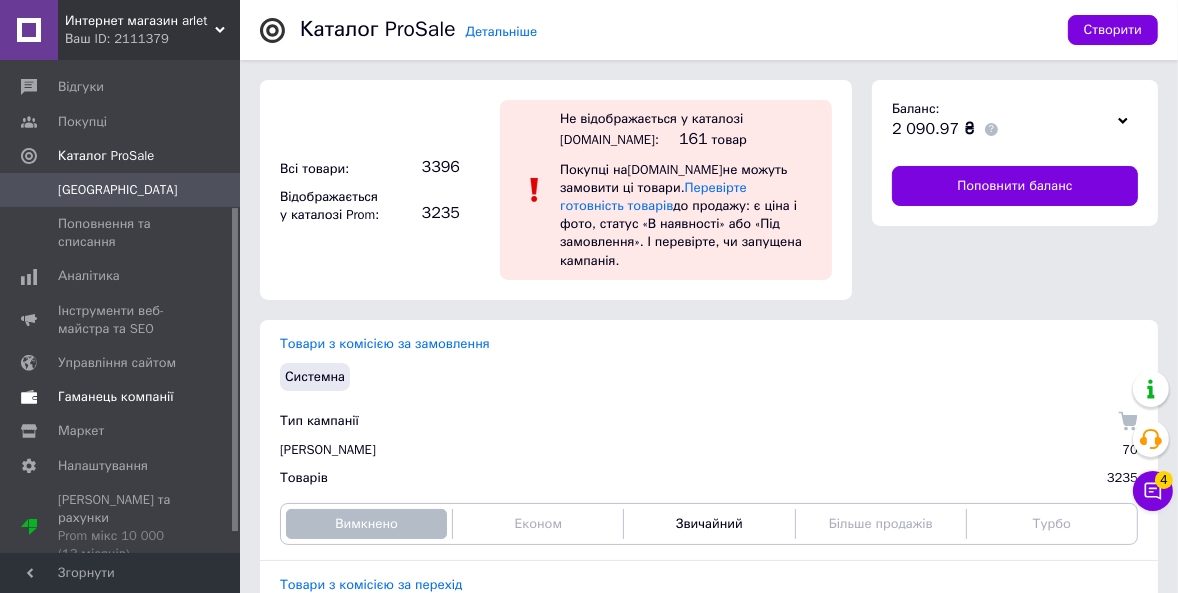 scroll, scrollTop: 0, scrollLeft: 0, axis: both 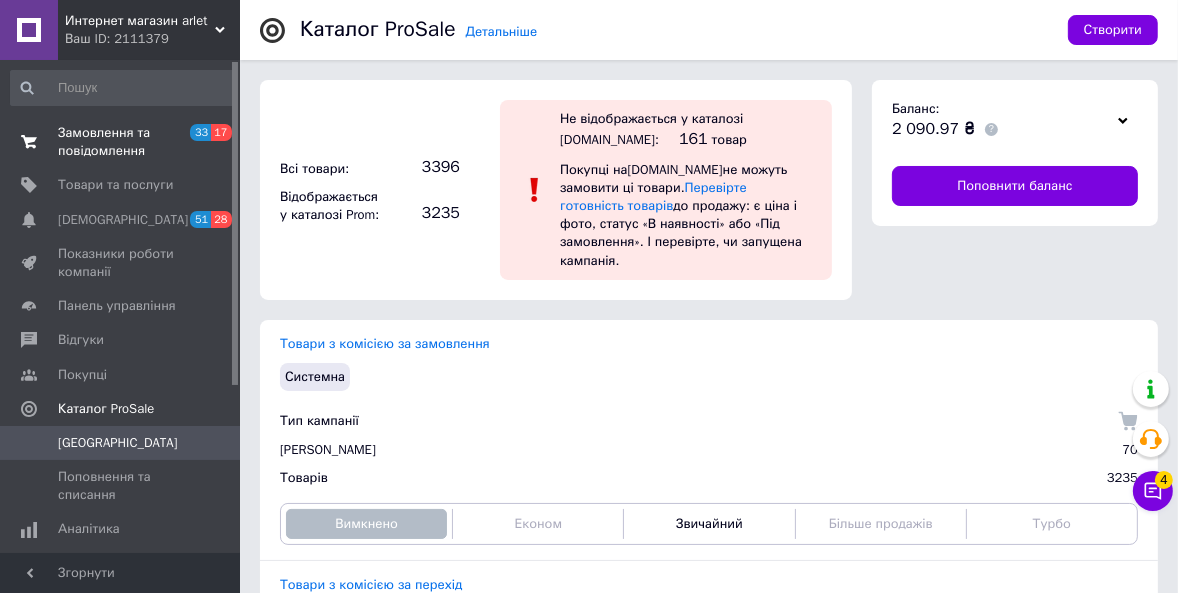click on "Замовлення та повідомлення" at bounding box center [121, 142] 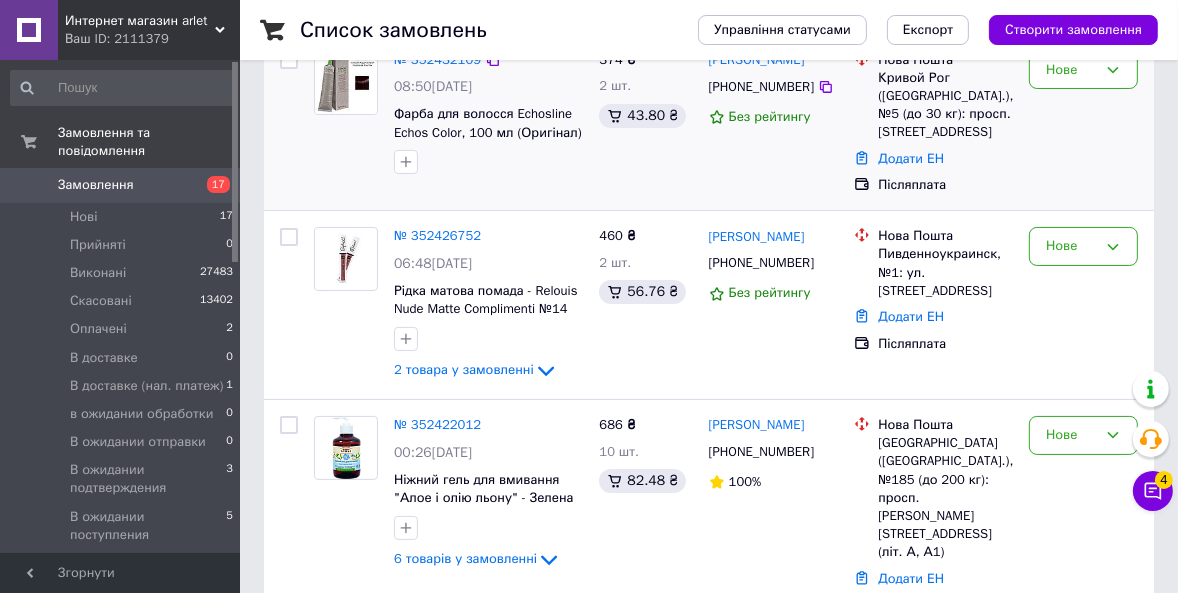scroll, scrollTop: 90, scrollLeft: 0, axis: vertical 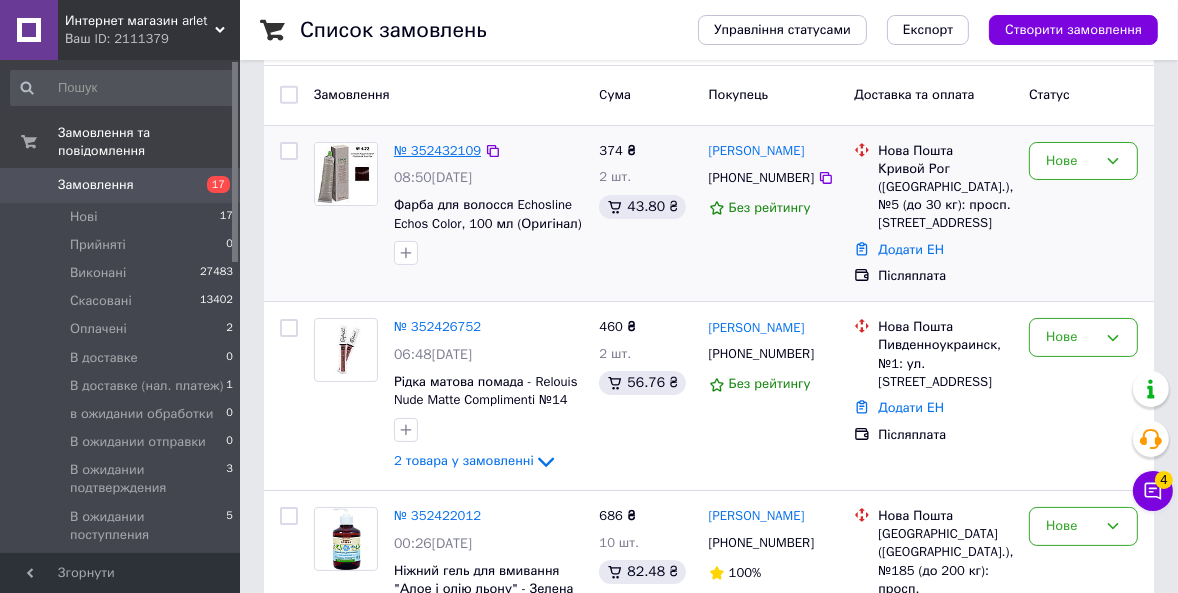 click on "№ 352432109" at bounding box center [437, 150] 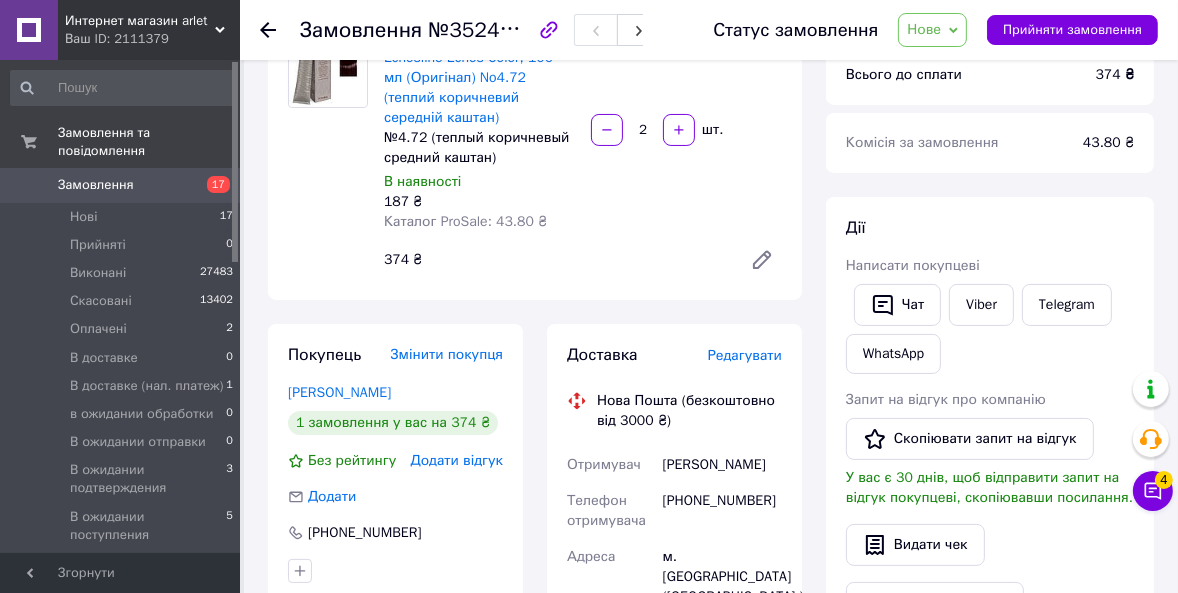 scroll, scrollTop: 363, scrollLeft: 0, axis: vertical 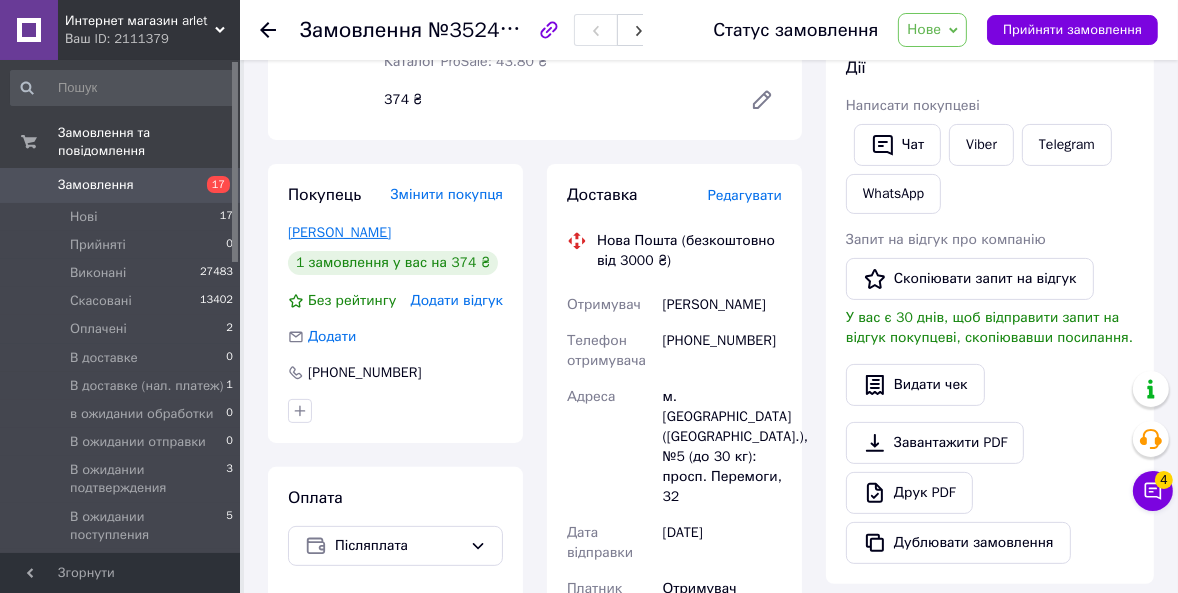 click on "[PERSON_NAME]" at bounding box center [339, 232] 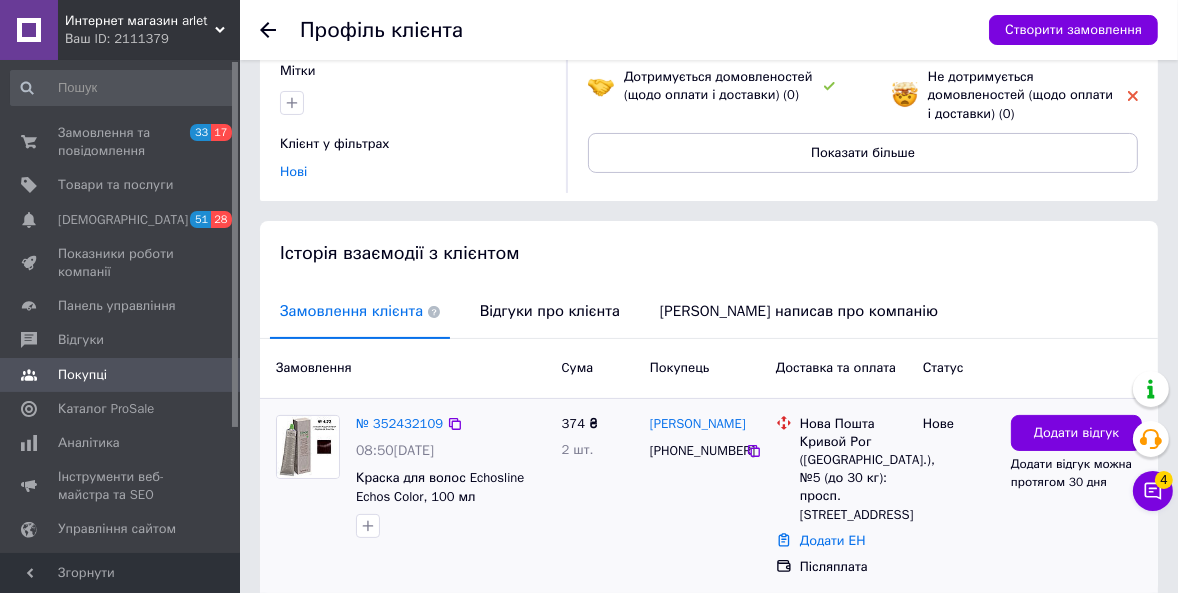 scroll, scrollTop: 230, scrollLeft: 0, axis: vertical 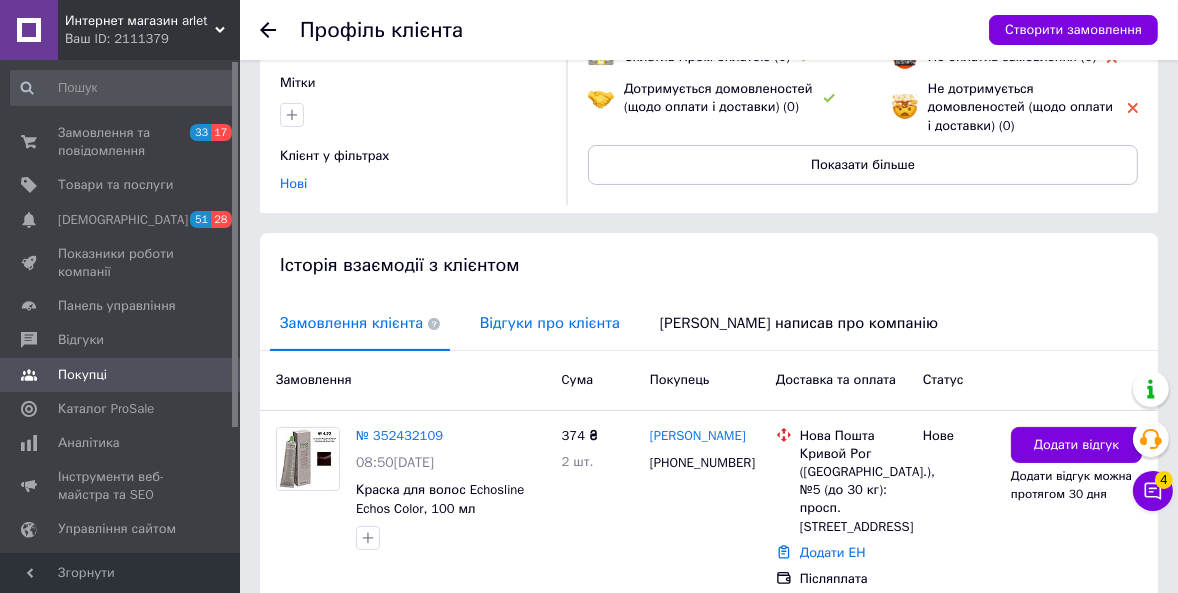 click on "Відгуки про клієнта" at bounding box center (550, 323) 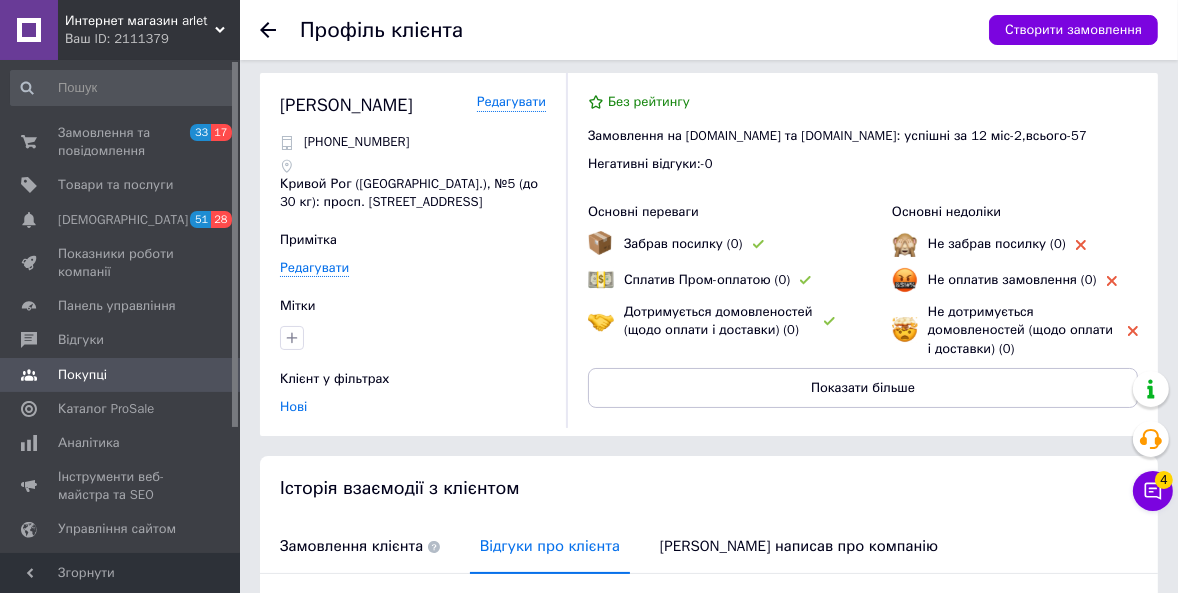 scroll, scrollTop: 0, scrollLeft: 0, axis: both 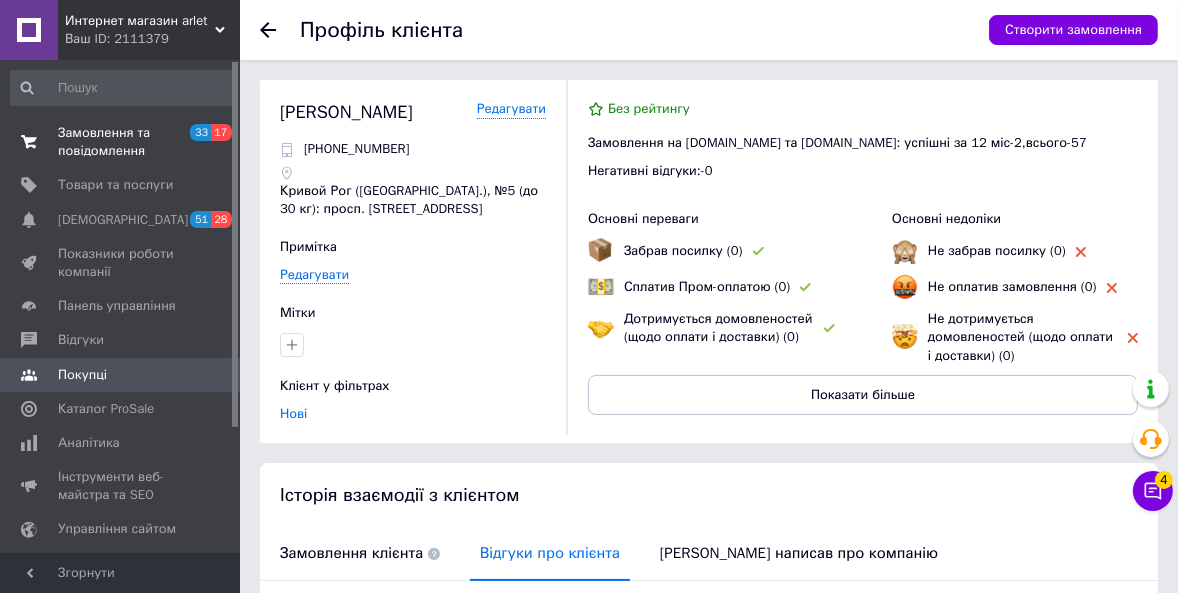 click on "Замовлення та повідомлення" at bounding box center (121, 142) 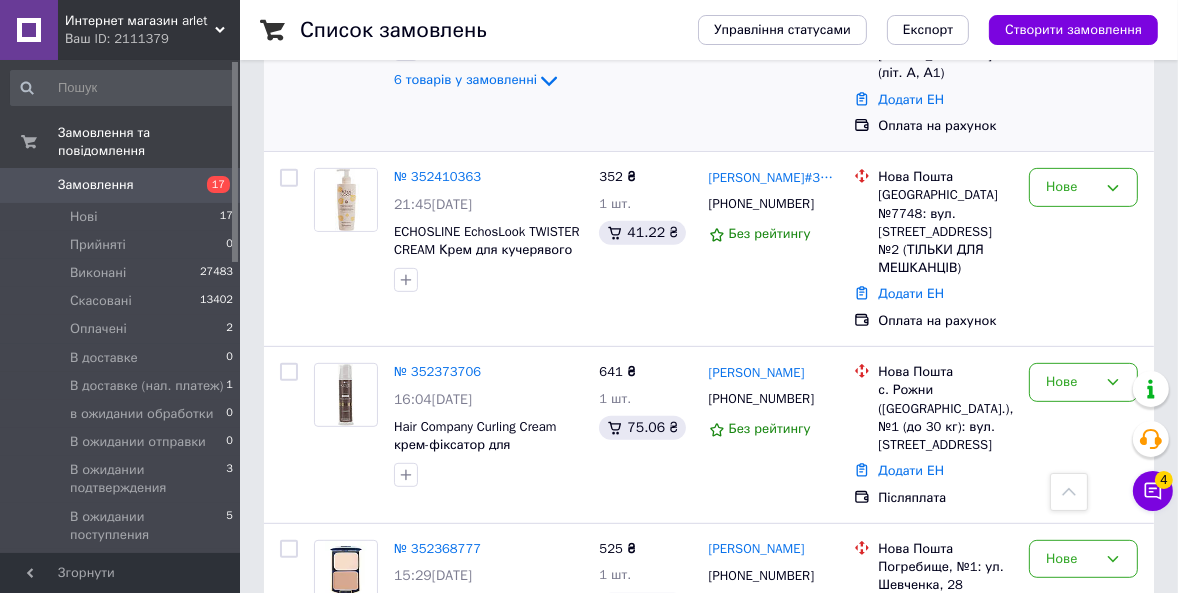 scroll, scrollTop: 727, scrollLeft: 0, axis: vertical 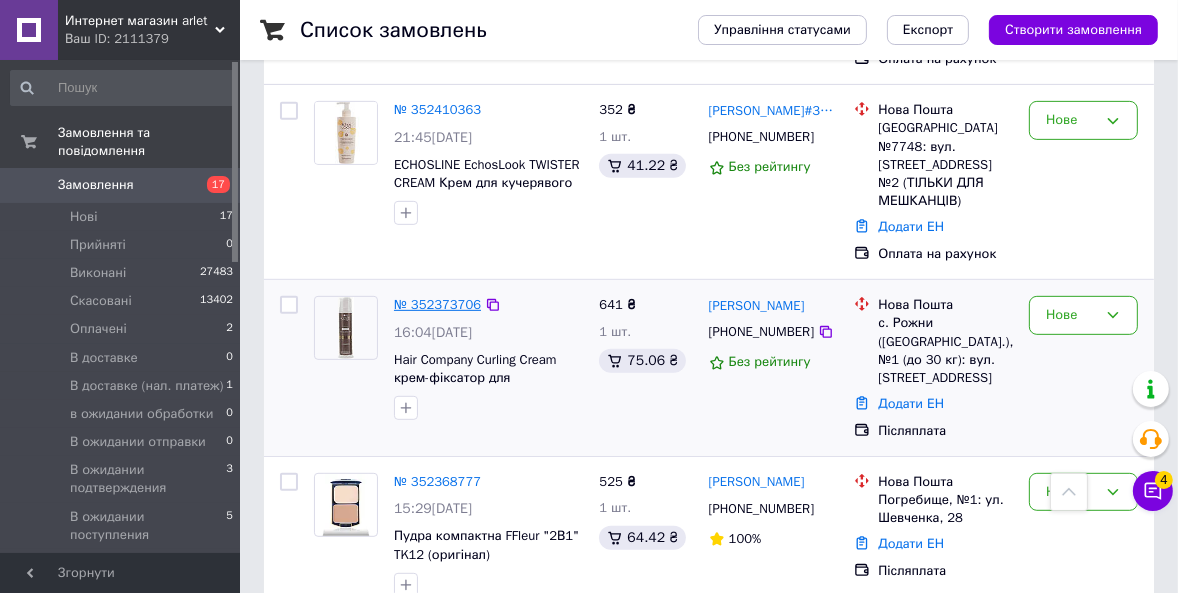 click on "№ 352373706" at bounding box center [437, 304] 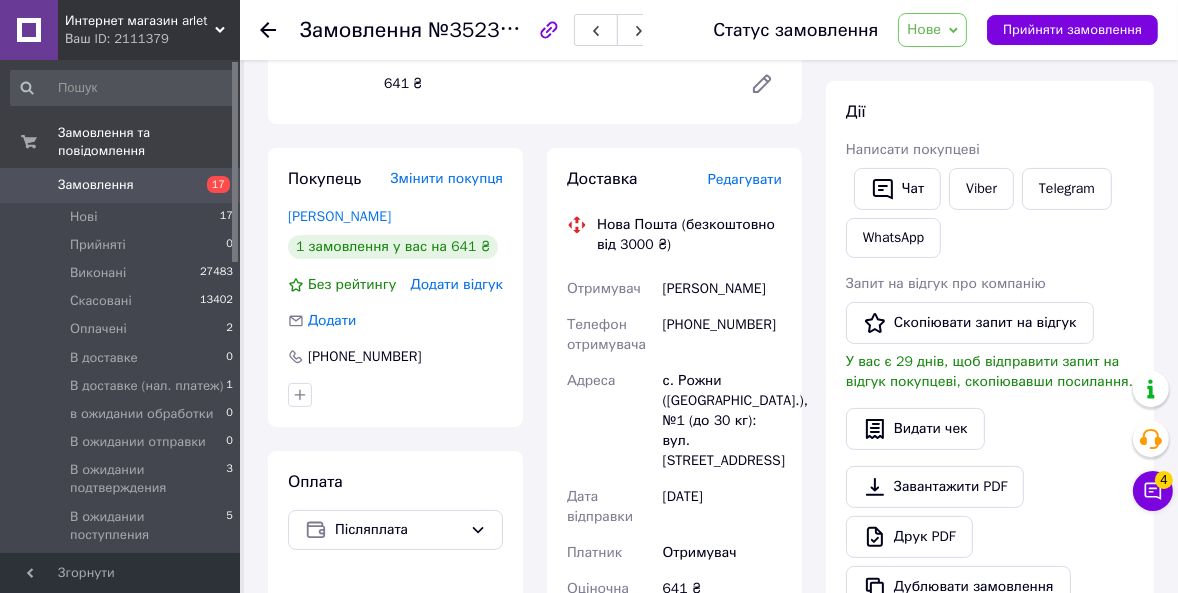 scroll, scrollTop: 272, scrollLeft: 0, axis: vertical 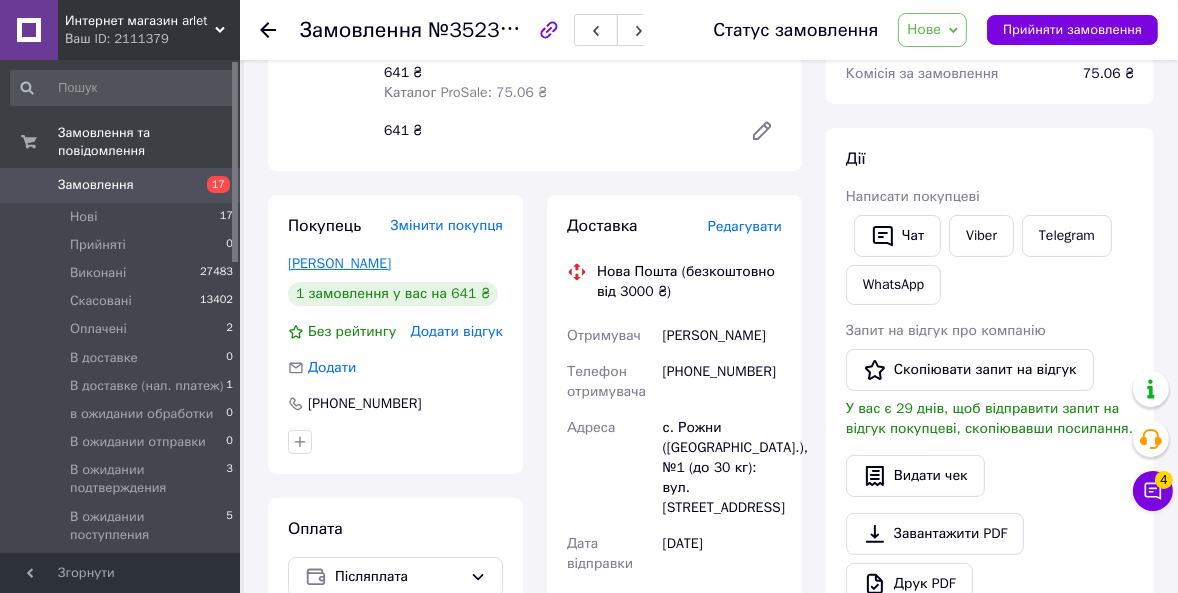 click on "[PERSON_NAME]" at bounding box center (339, 263) 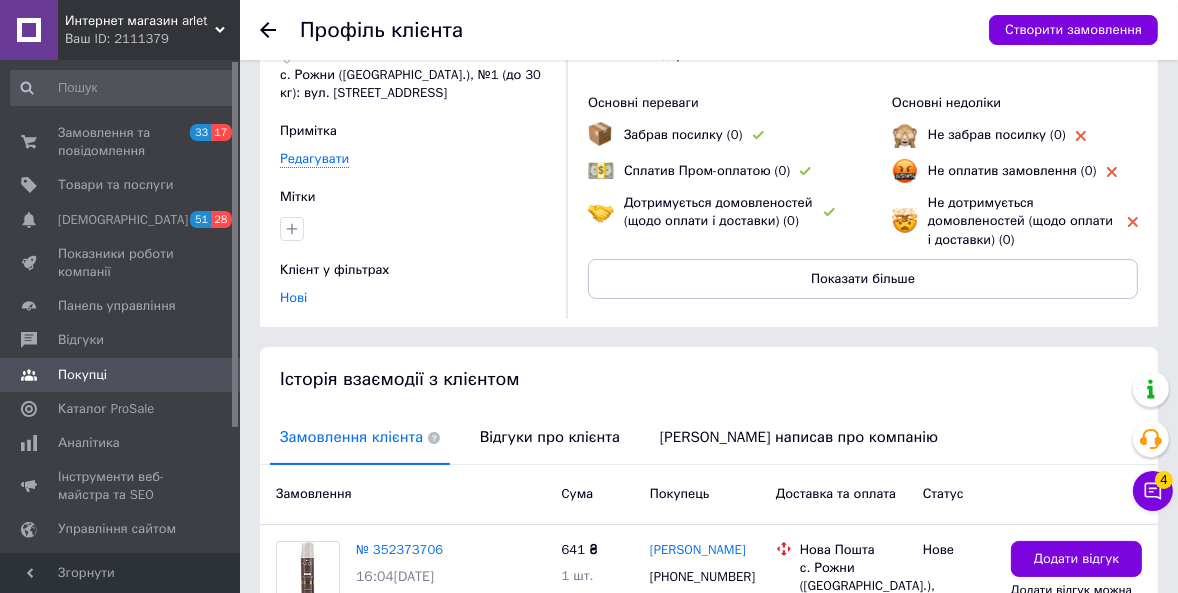 scroll, scrollTop: 181, scrollLeft: 0, axis: vertical 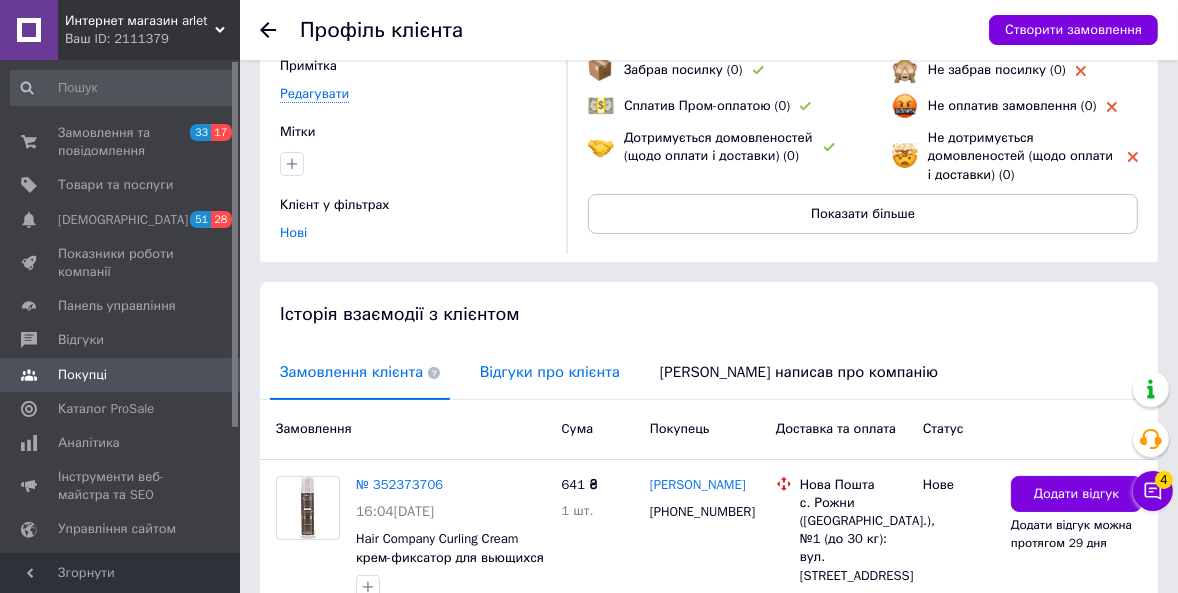 click on "Відгуки про клієнта" at bounding box center [550, 372] 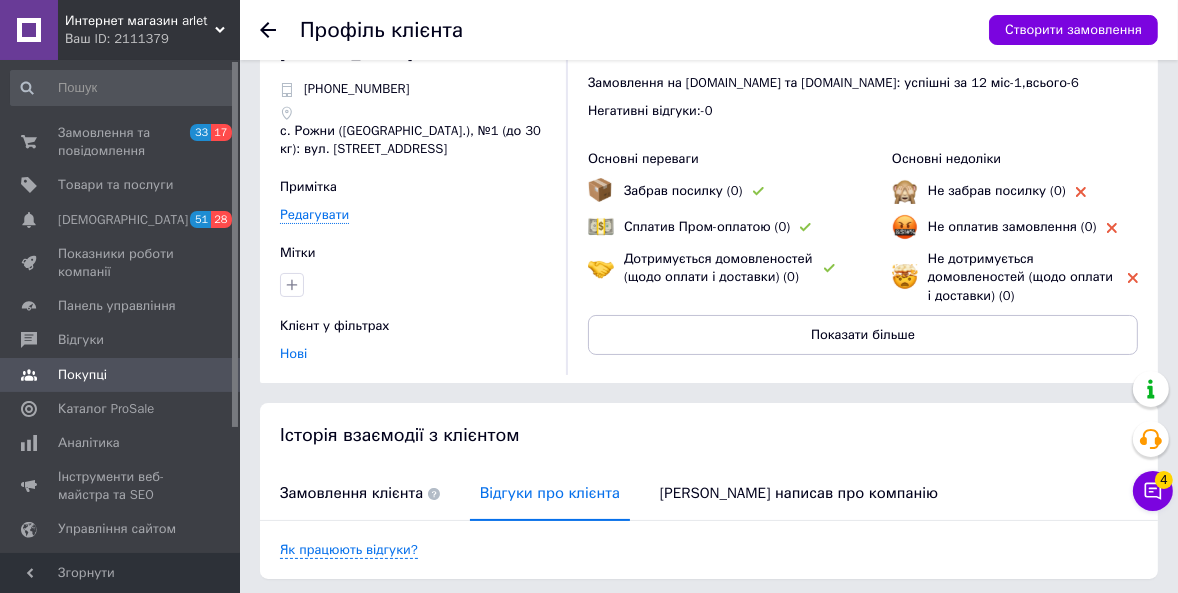scroll, scrollTop: 0, scrollLeft: 0, axis: both 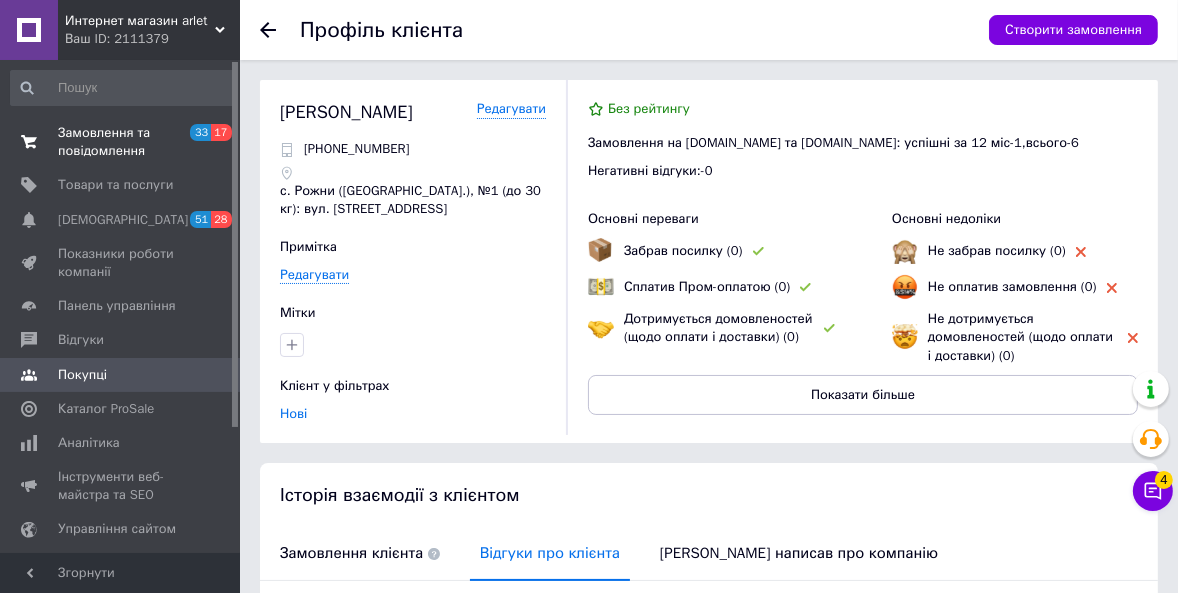 click on "Замовлення та повідомлення" at bounding box center (121, 142) 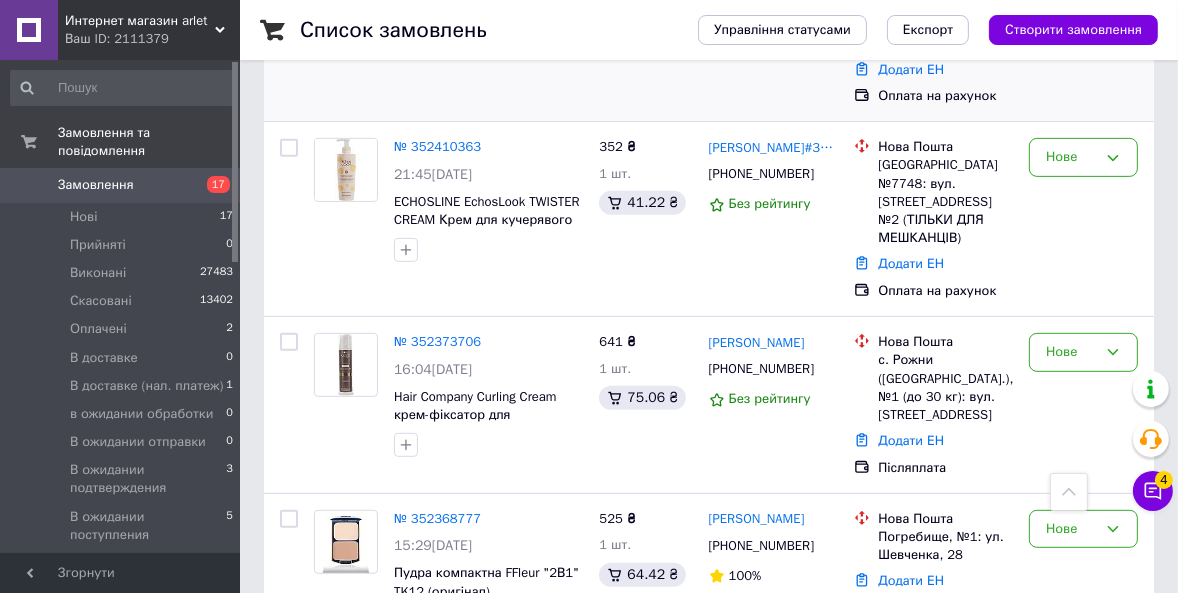 scroll, scrollTop: 727, scrollLeft: 0, axis: vertical 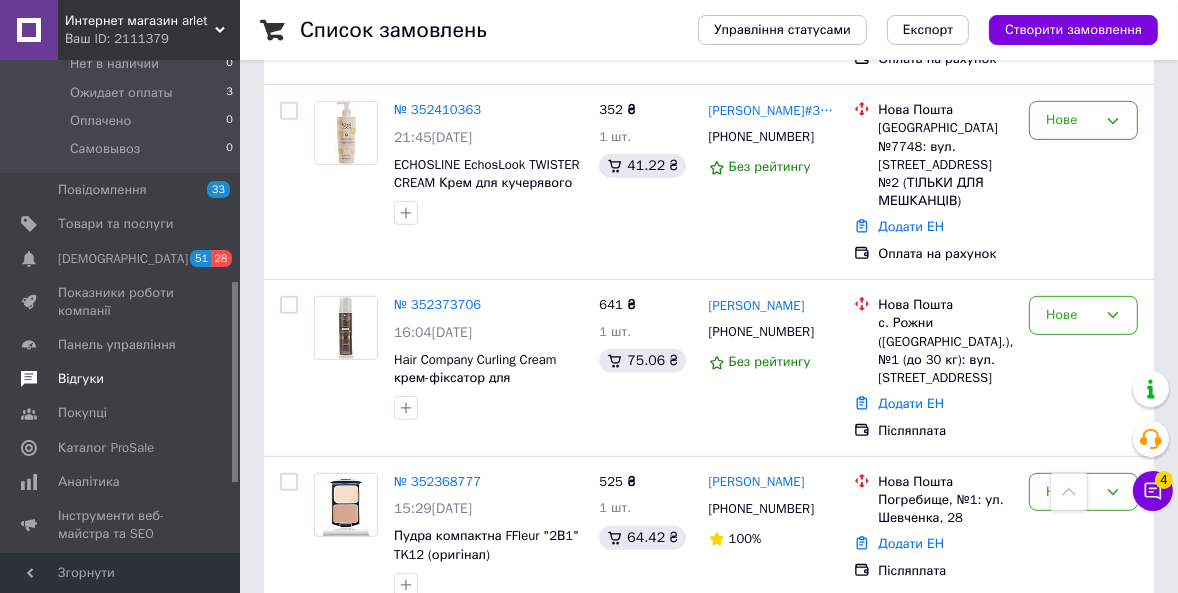 click on "Відгуки" at bounding box center [81, 379] 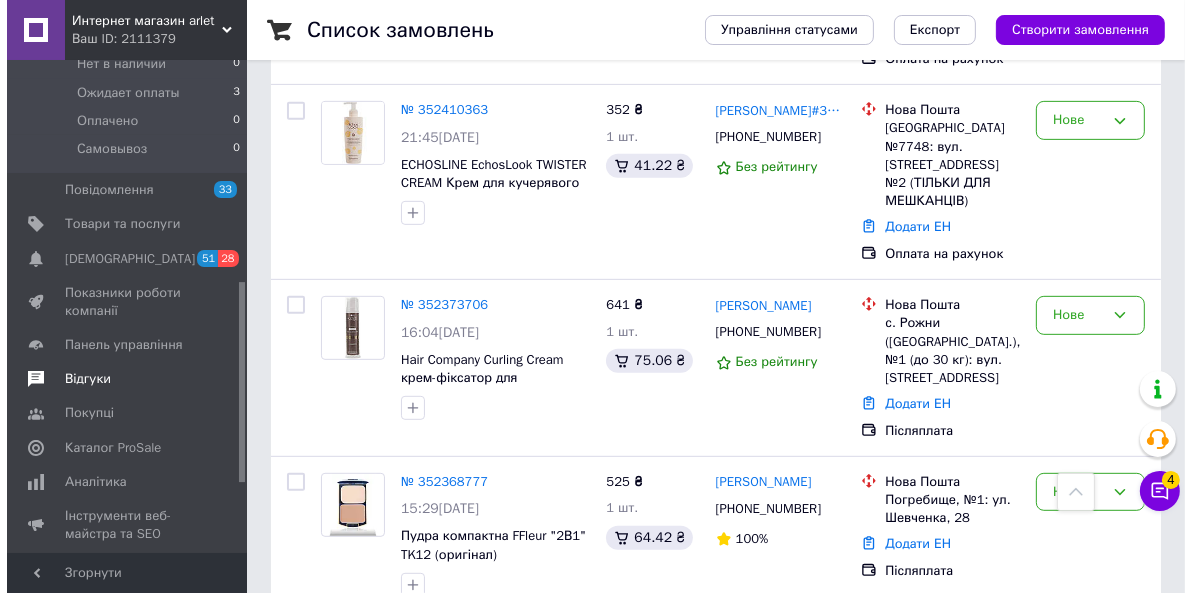 scroll, scrollTop: 0, scrollLeft: 0, axis: both 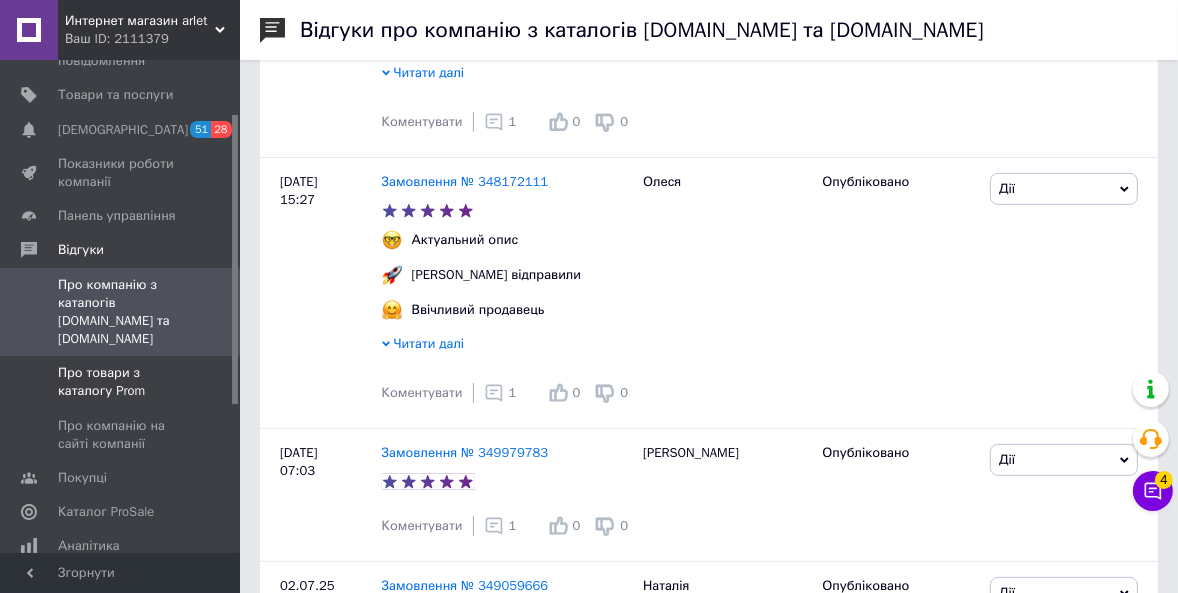 click on "Про товари з каталогу Prom" at bounding box center (121, 382) 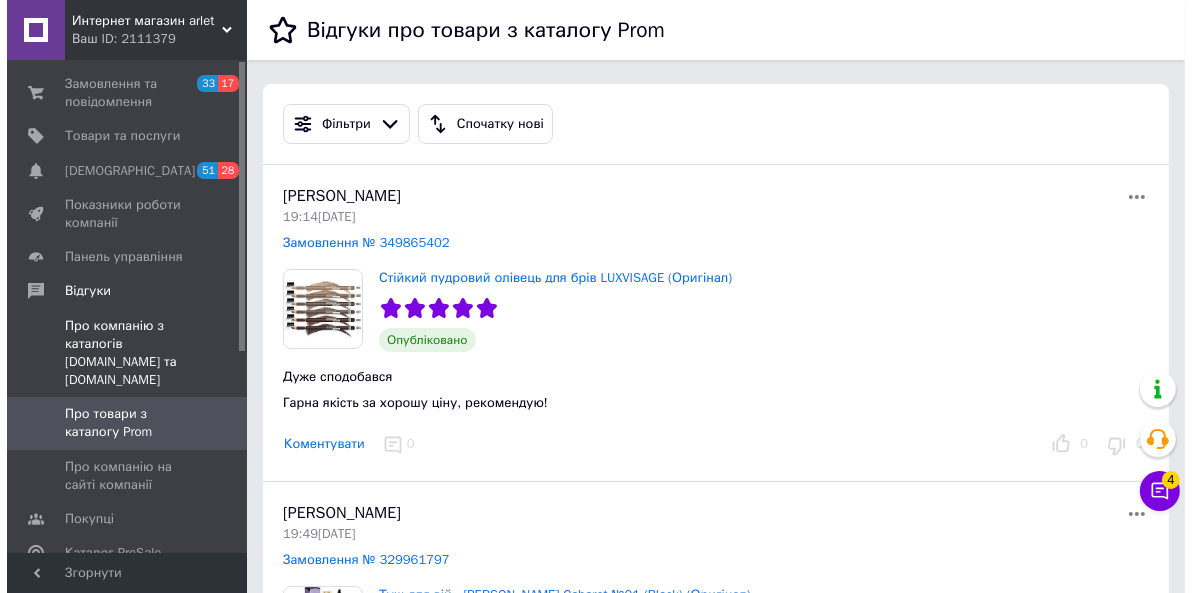 scroll, scrollTop: 0, scrollLeft: 0, axis: both 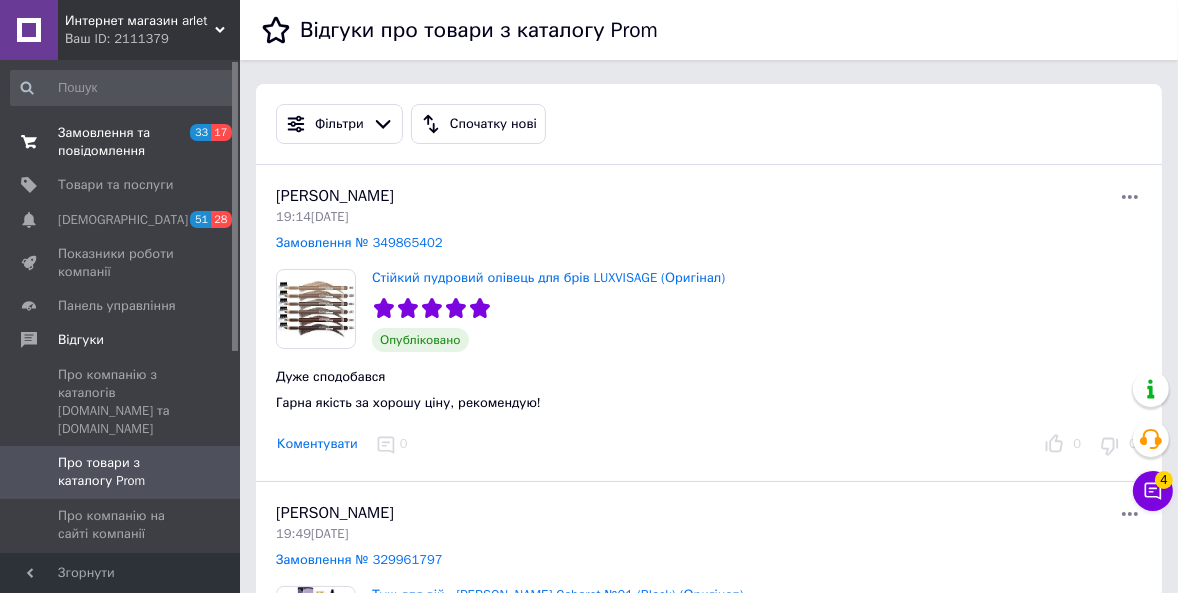 click on "Замовлення та повідомлення" at bounding box center [121, 142] 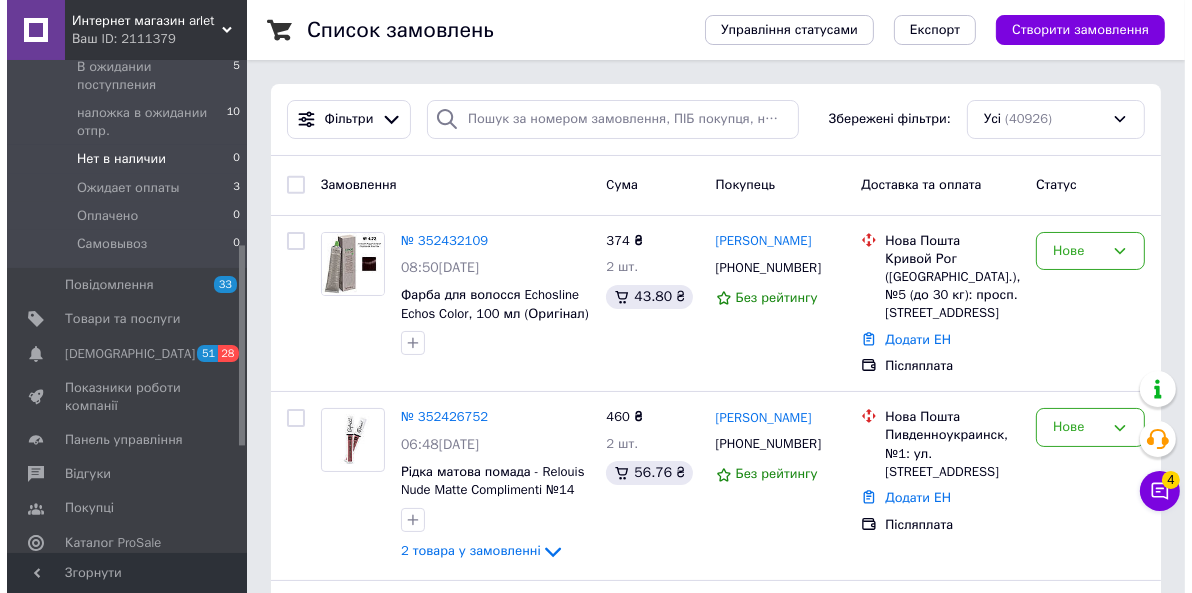 scroll, scrollTop: 454, scrollLeft: 0, axis: vertical 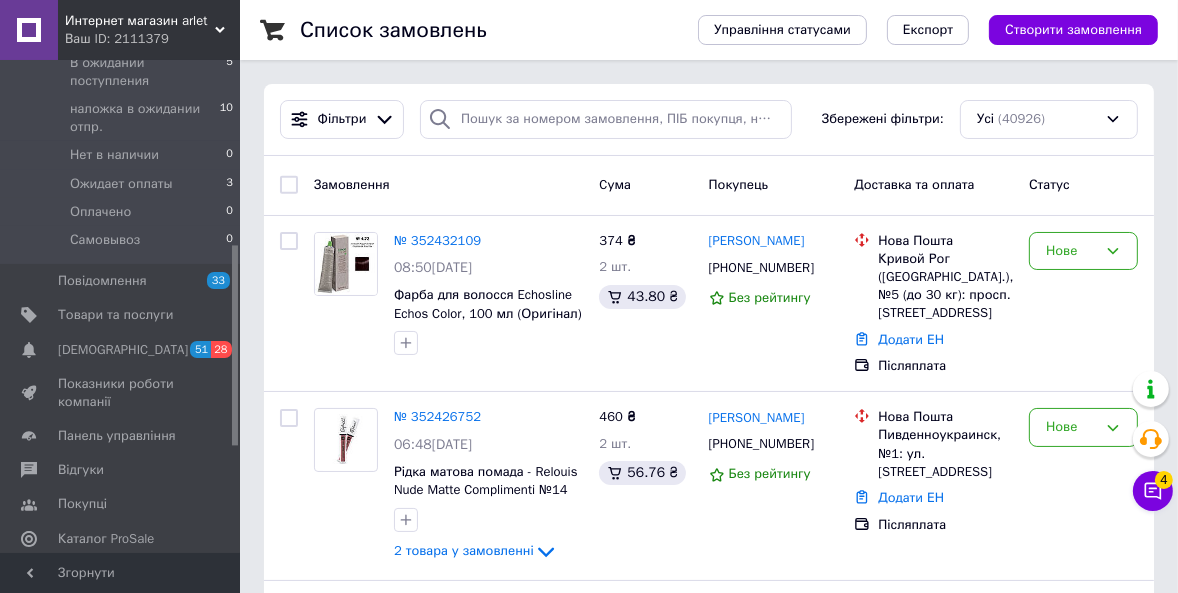 click on "Показники роботи компанії" at bounding box center [121, 393] 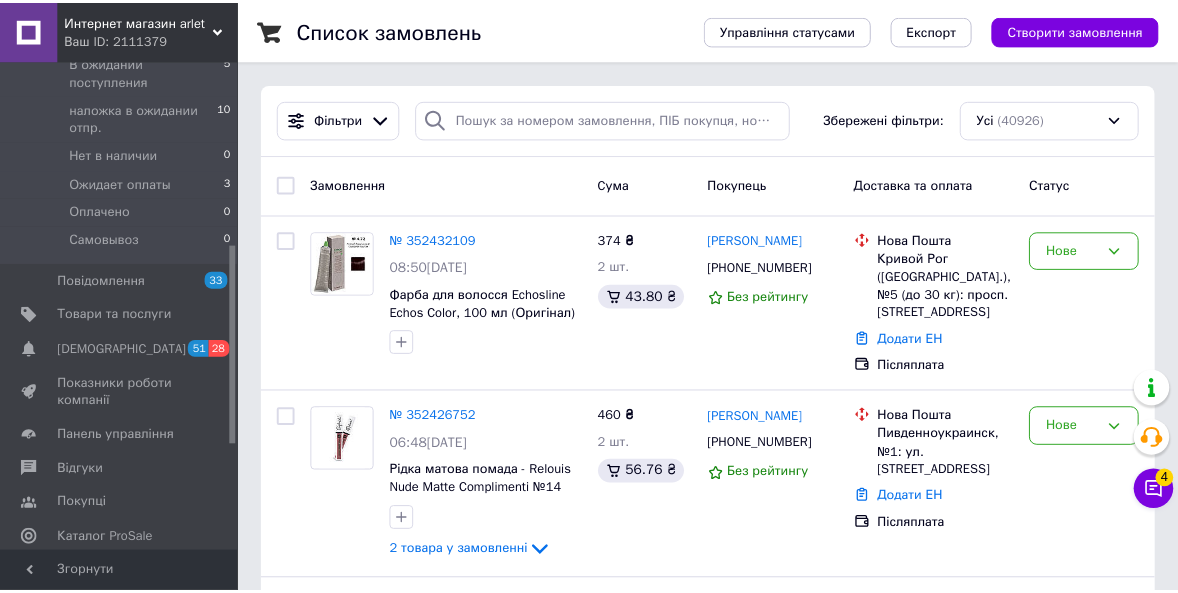 scroll, scrollTop: 167, scrollLeft: 0, axis: vertical 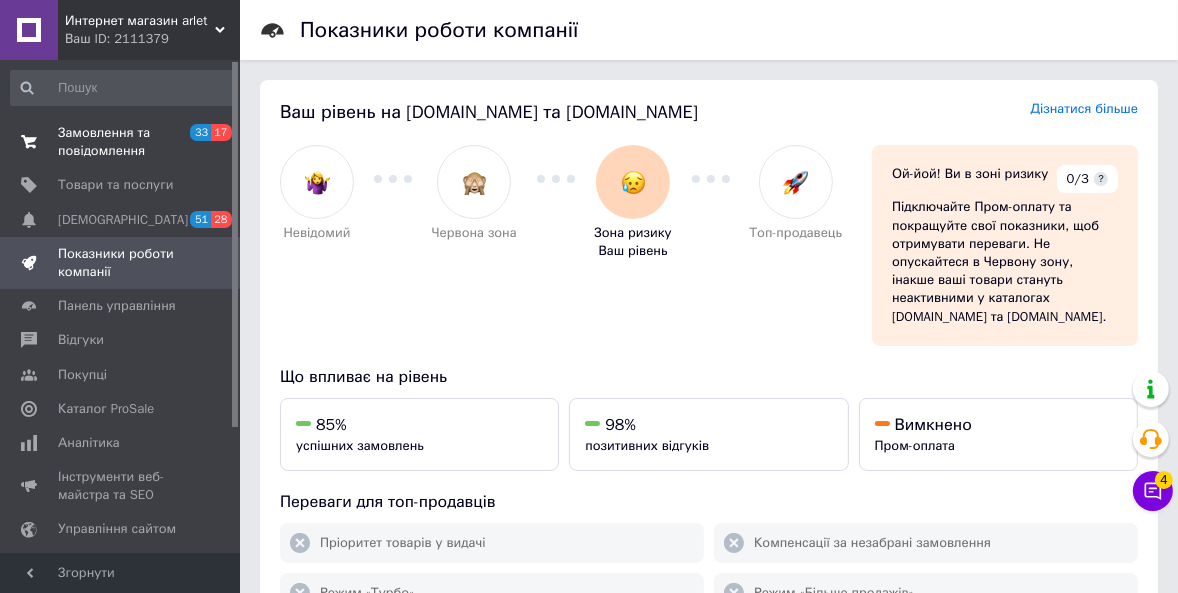 click on "Замовлення та повідомлення" at bounding box center (121, 142) 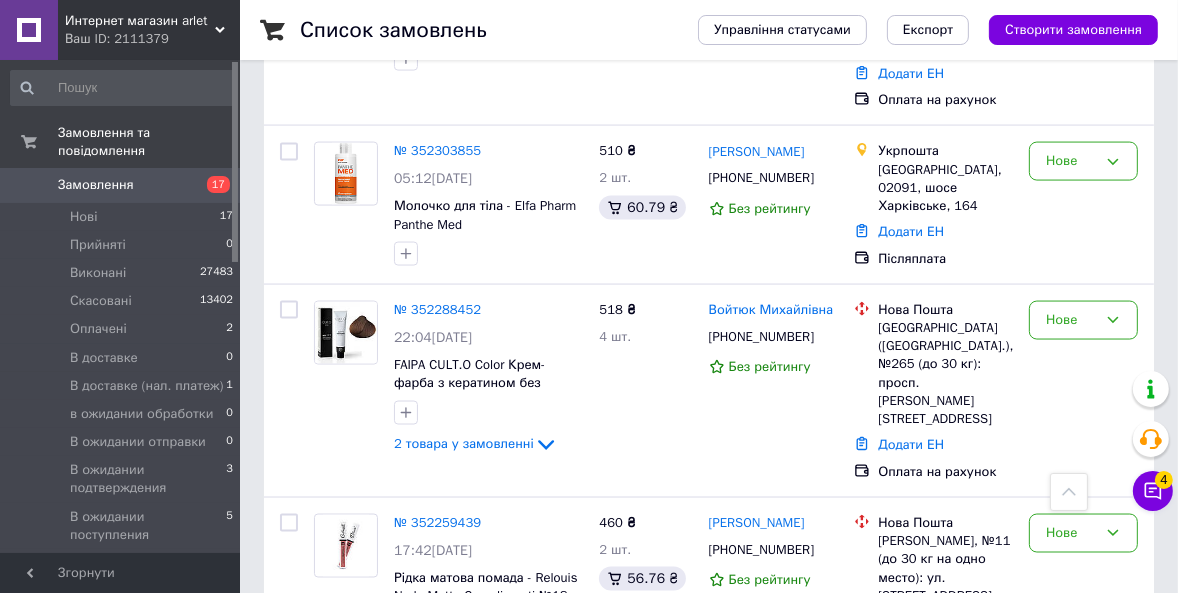 scroll, scrollTop: 2636, scrollLeft: 0, axis: vertical 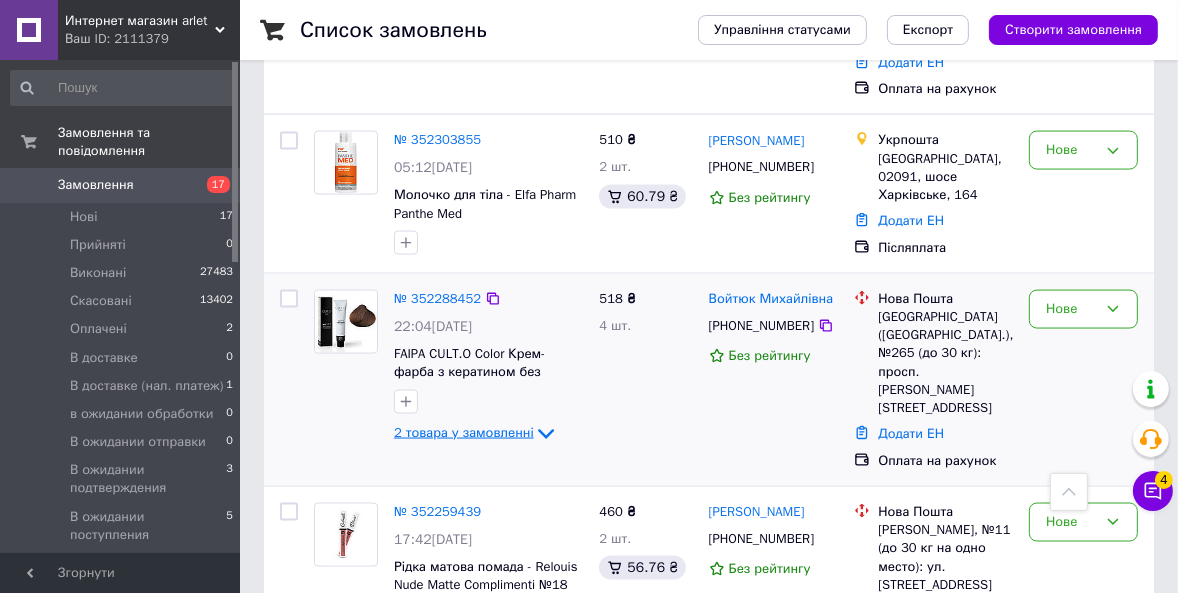 click on "2 товара у замовленні" at bounding box center [464, 432] 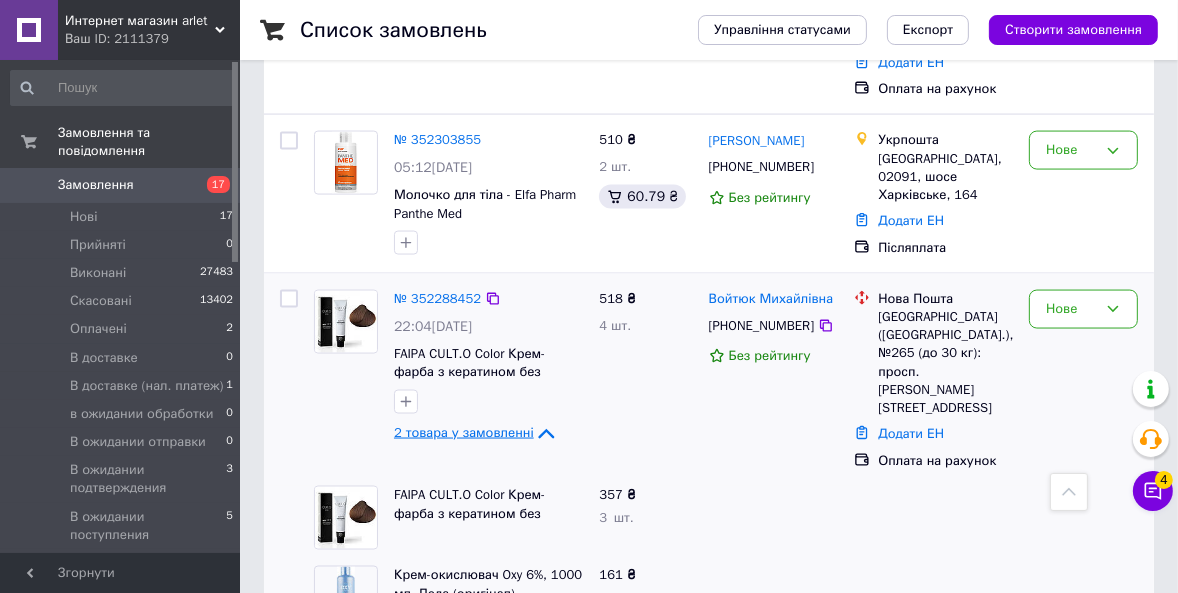 click on "2 товара у замовленні" at bounding box center (464, 432) 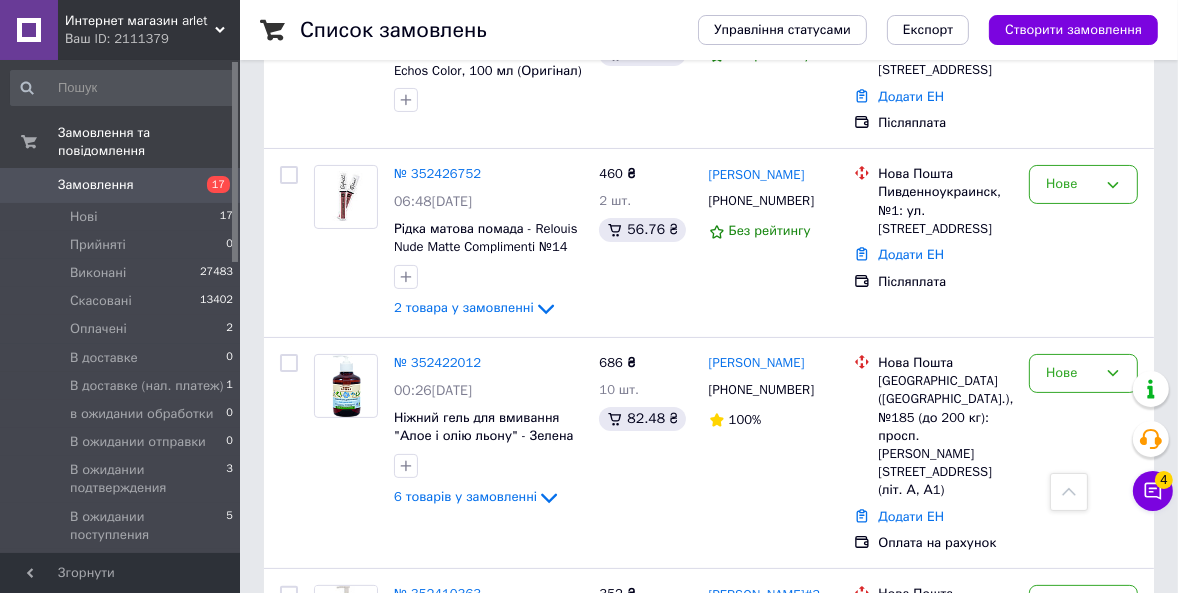 scroll, scrollTop: 0, scrollLeft: 0, axis: both 